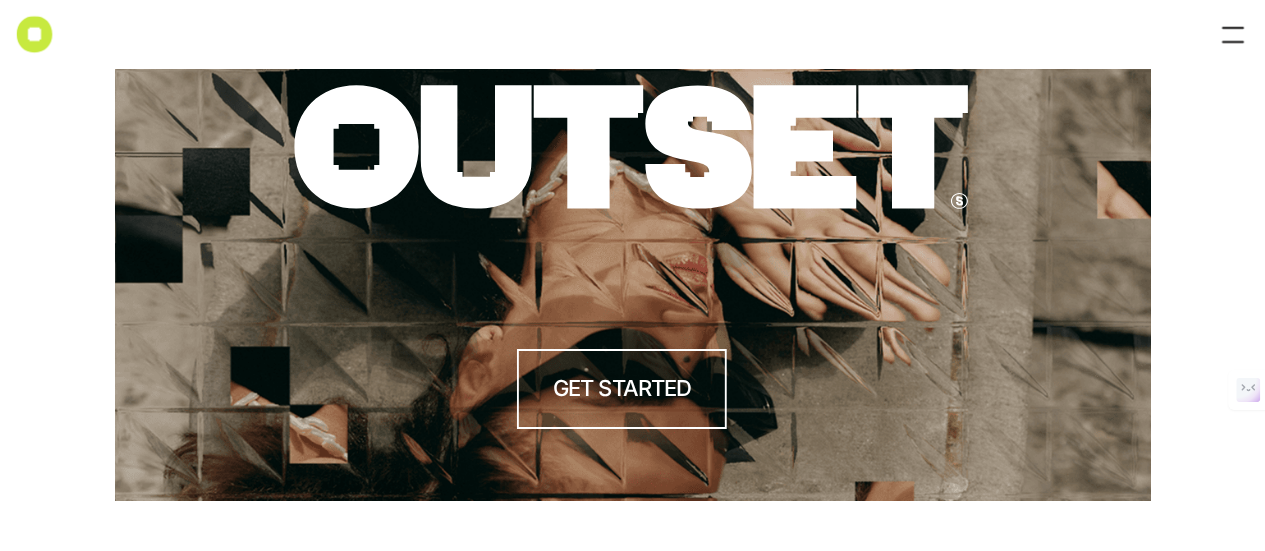 scroll, scrollTop: 0, scrollLeft: 0, axis: both 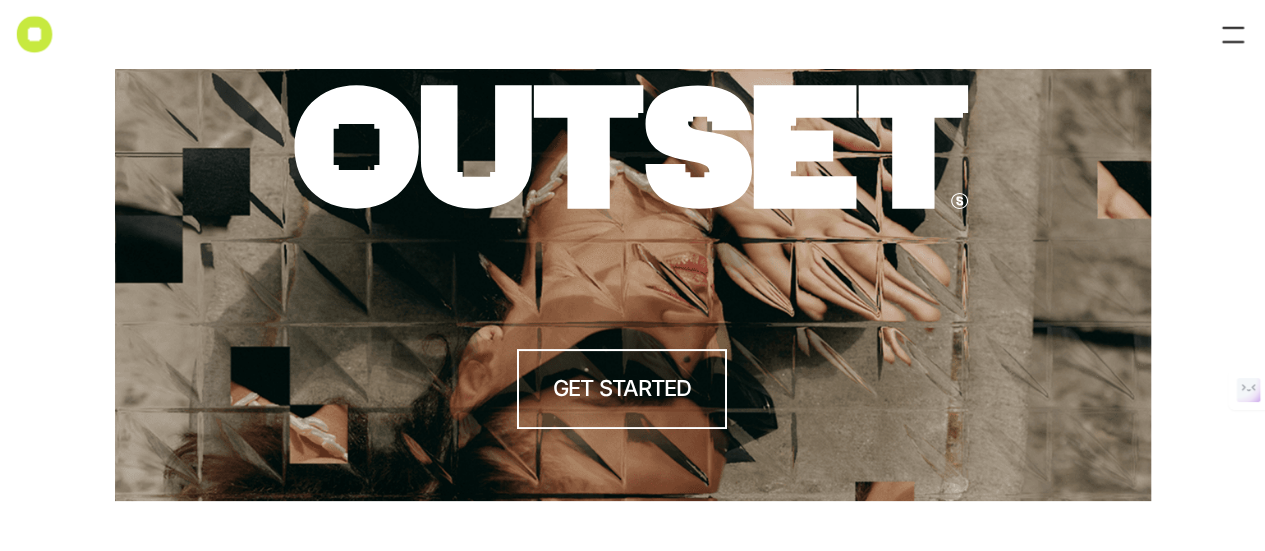 click at bounding box center [1233, 35] 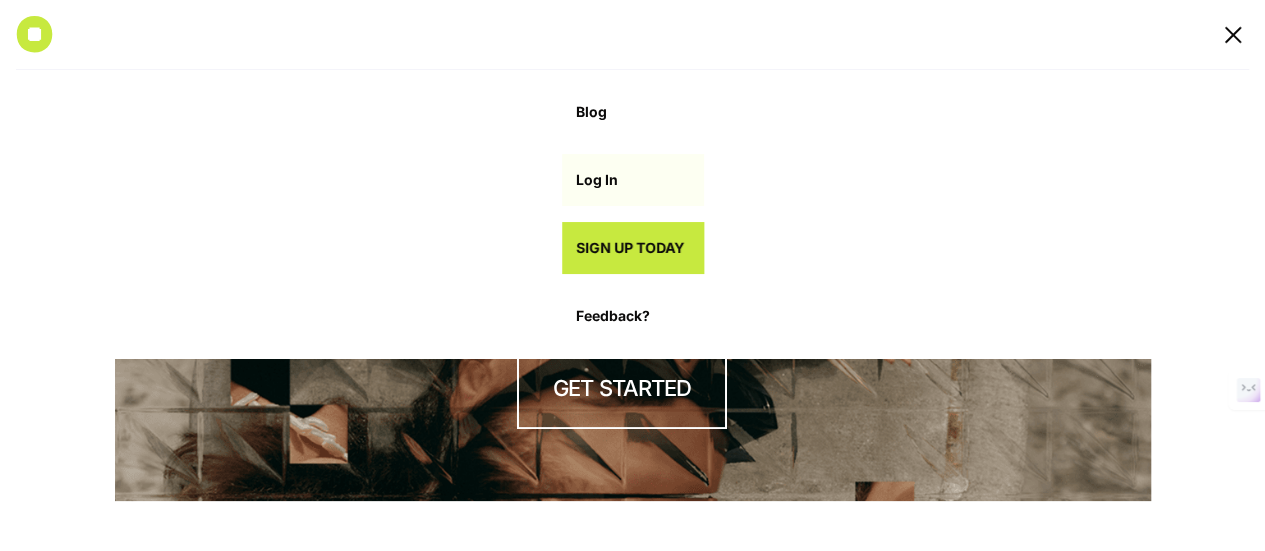 click on "Log In" at bounding box center (633, 180) 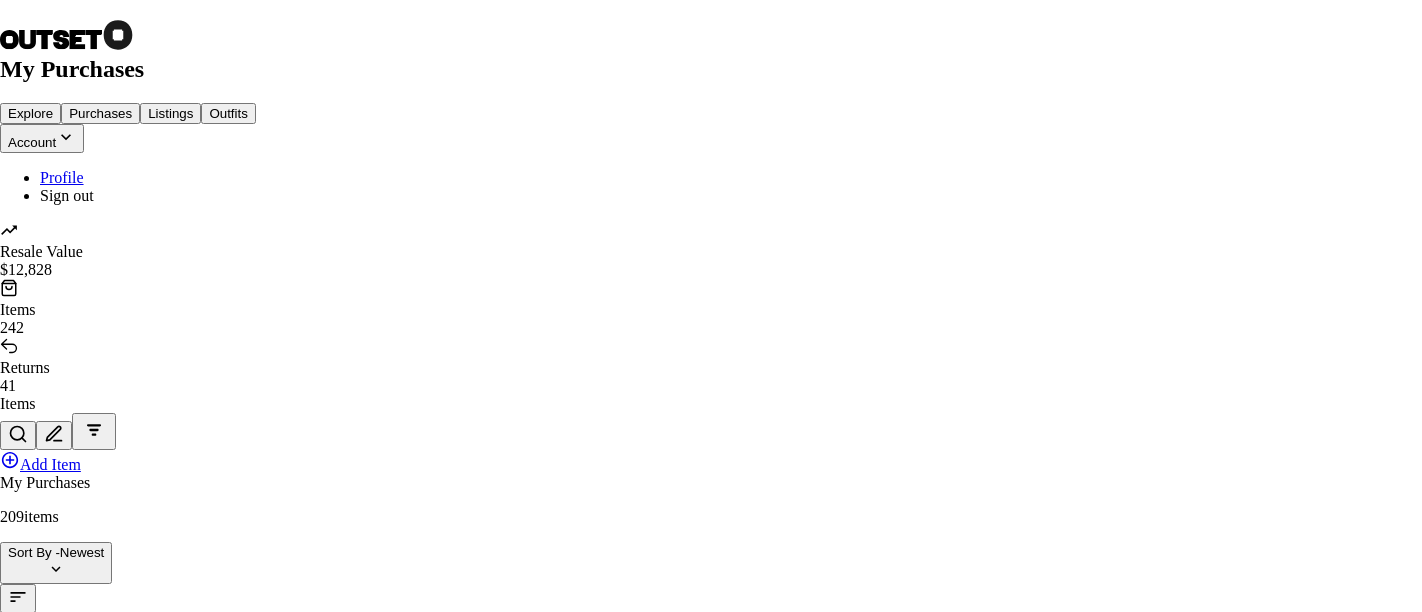 scroll, scrollTop: 0, scrollLeft: 0, axis: both 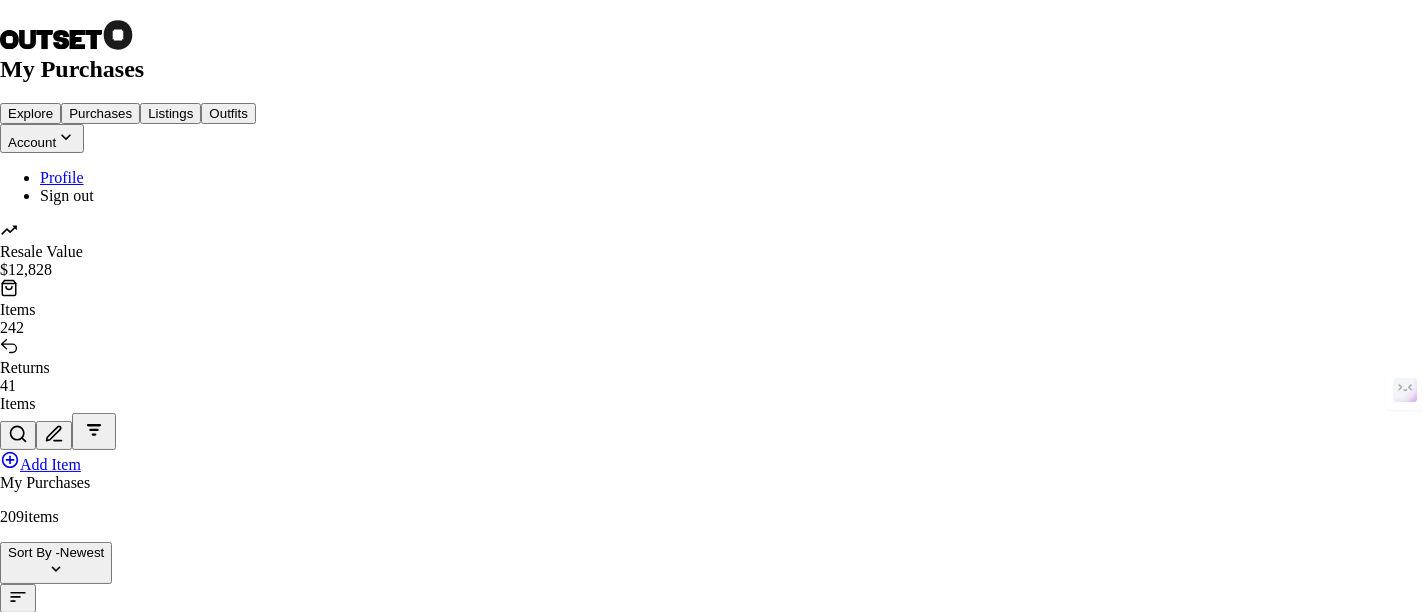 click on "Quick List" at bounding box center [50, 5663] 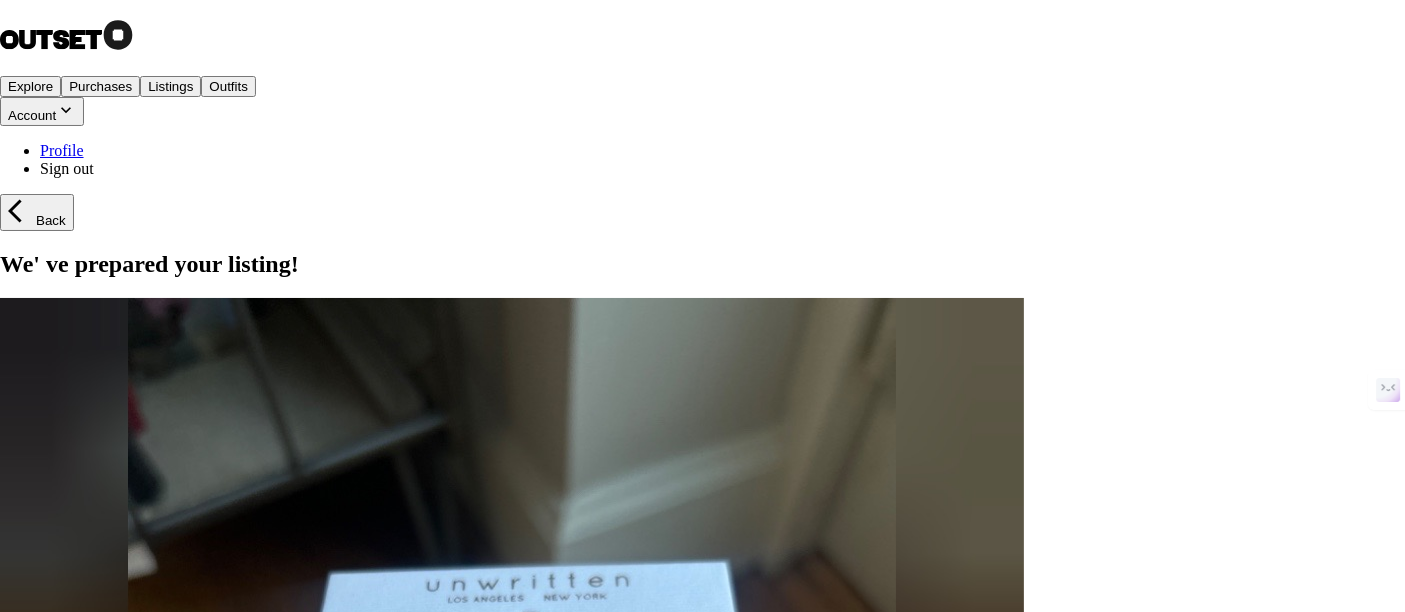 scroll, scrollTop: 153, scrollLeft: 0, axis: vertical 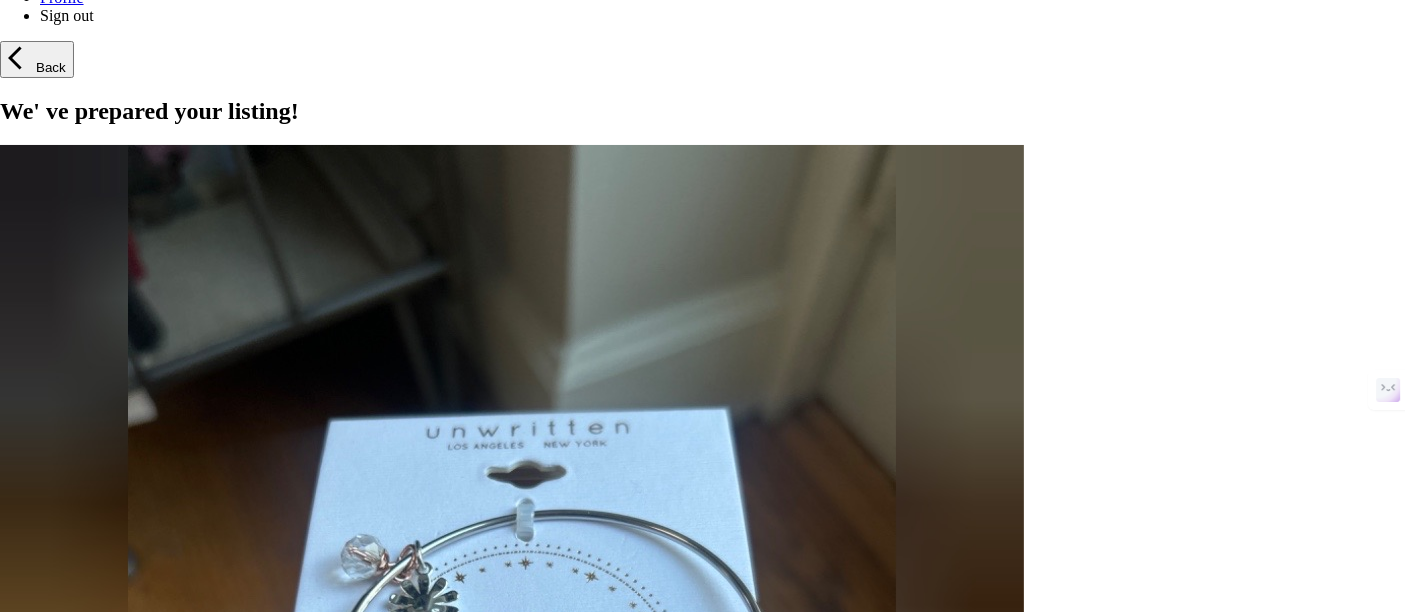 click on "List Now" at bounding box center [33, 1313] 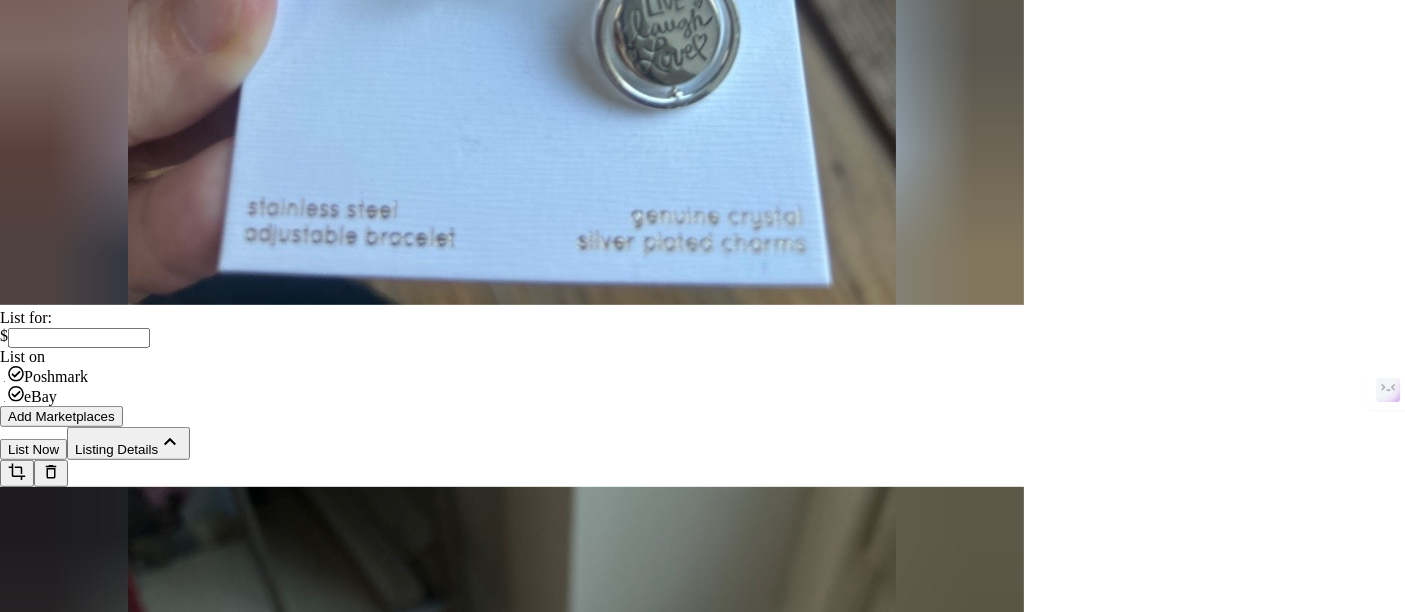 scroll, scrollTop: 1022, scrollLeft: 0, axis: vertical 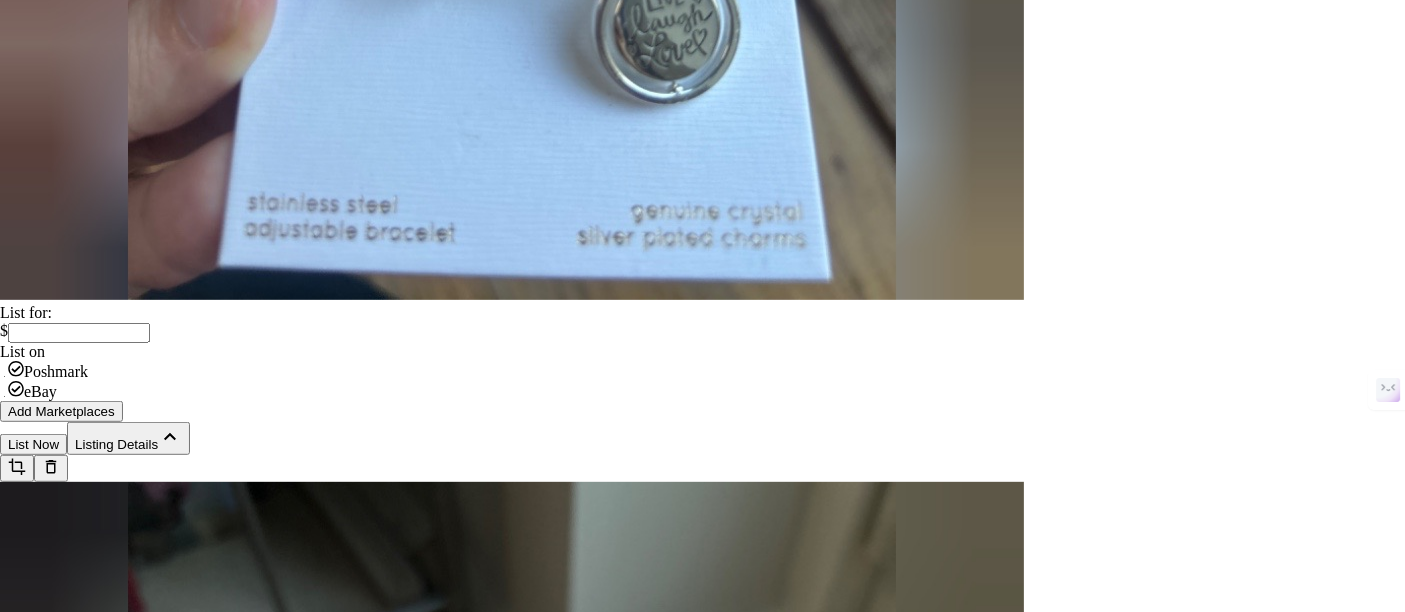 click on "Silver" at bounding box center (702, 2249) 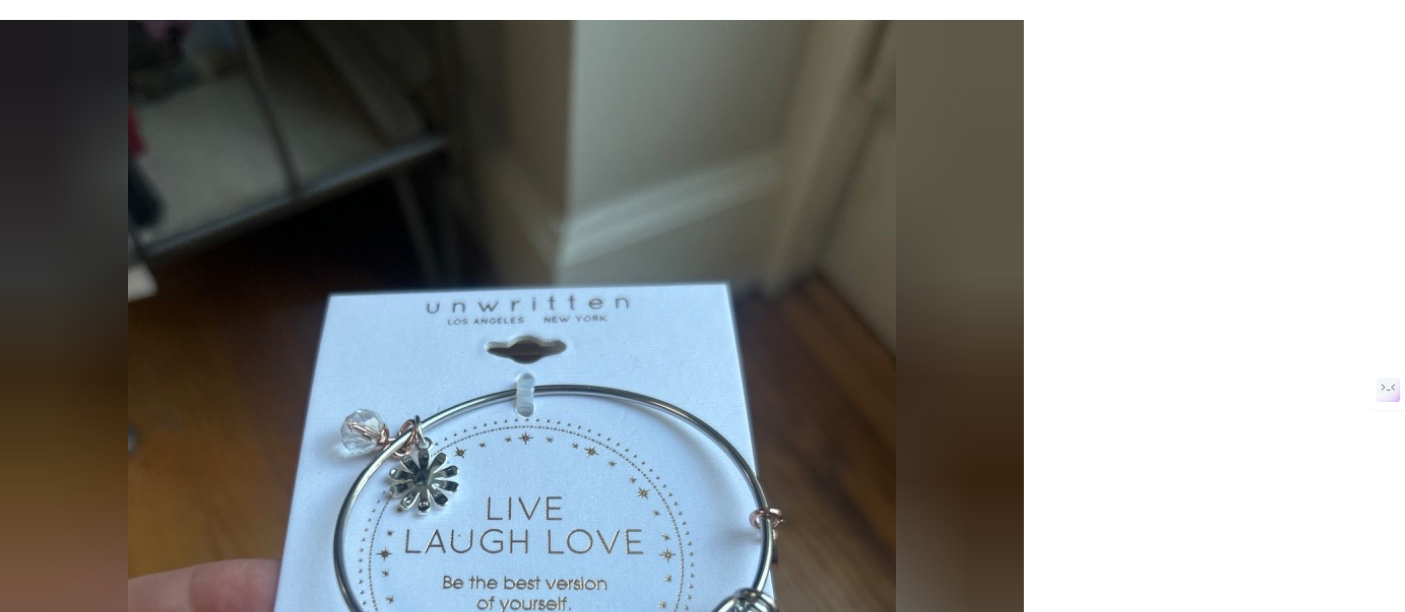 scroll, scrollTop: 0, scrollLeft: 0, axis: both 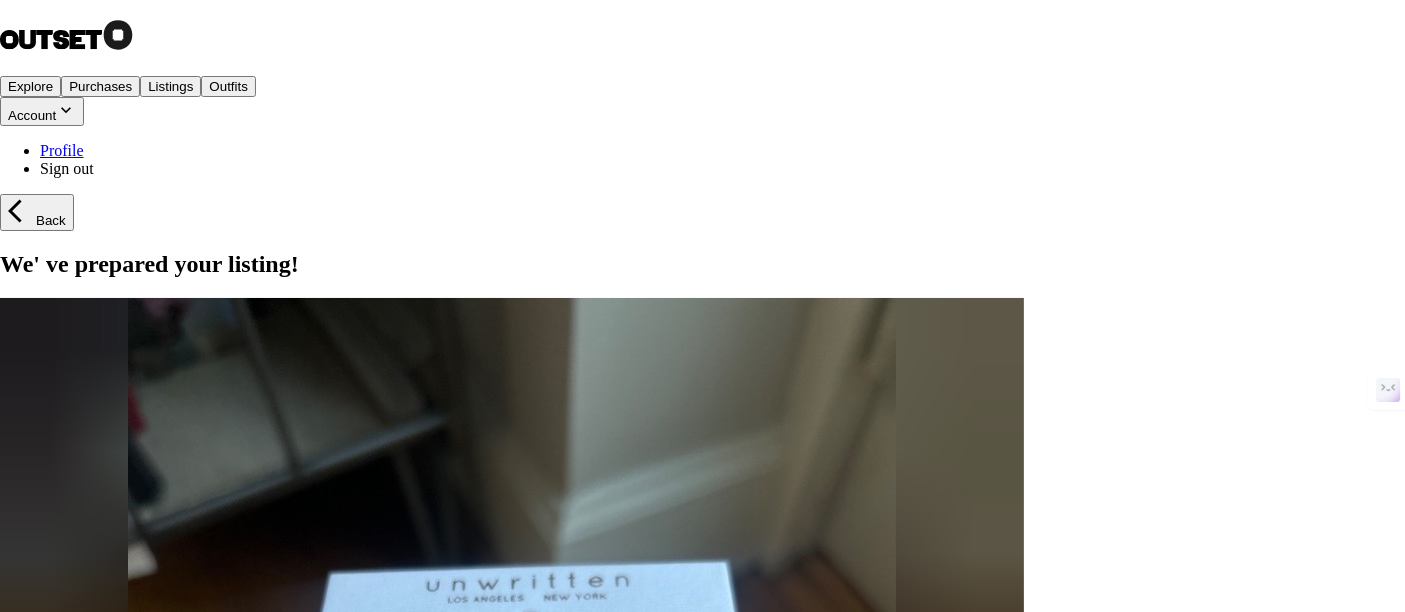 click on "eBay" at bounding box center (32, 1413) 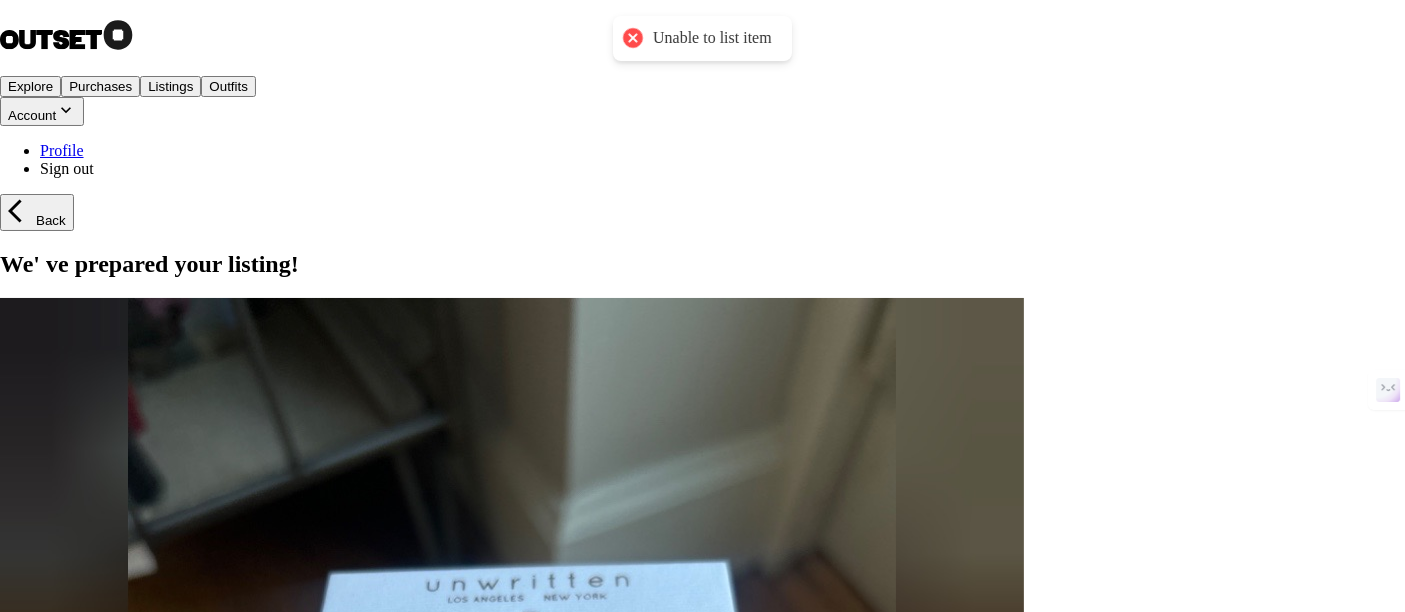 click on "Listings" at bounding box center (170, 86) 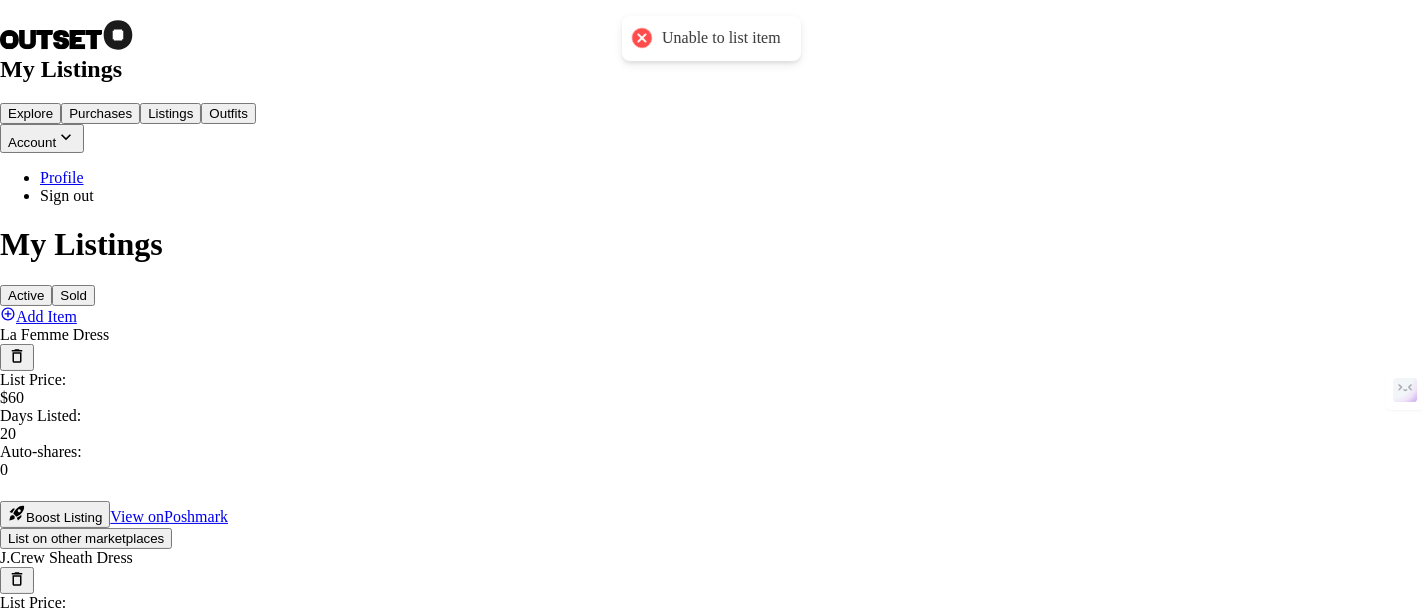 click on "Add Item" at bounding box center (711, 316) 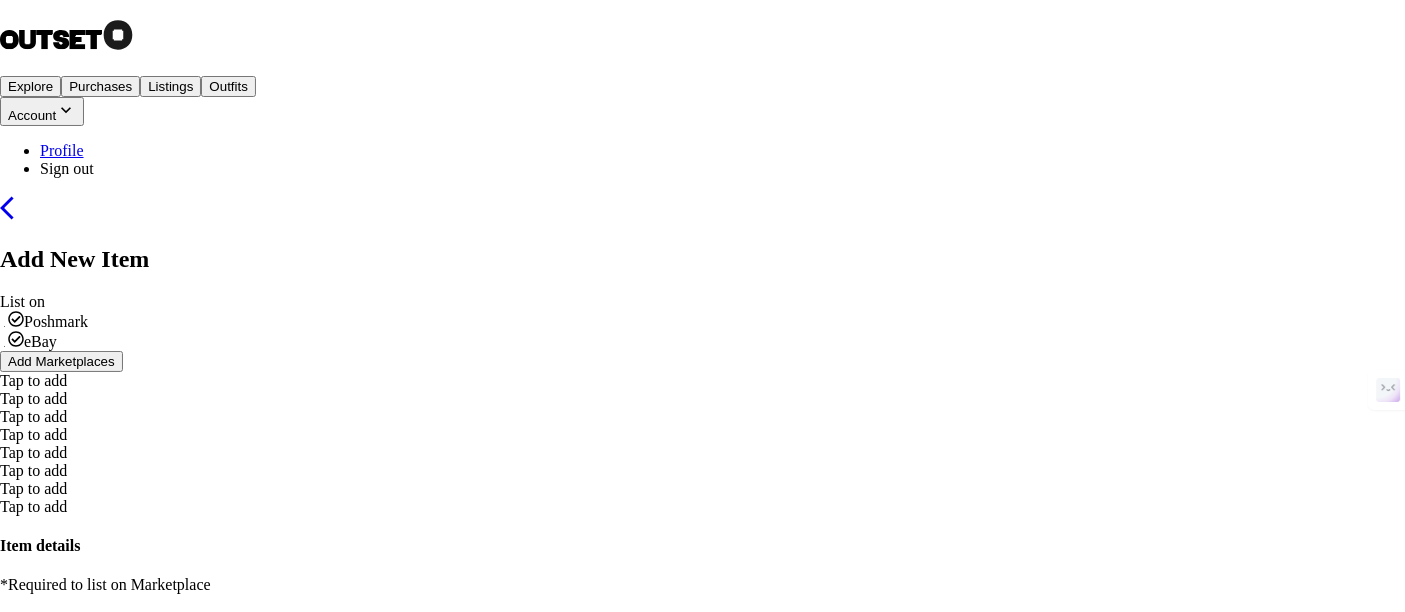 click on "eBay" at bounding box center (32, 341) 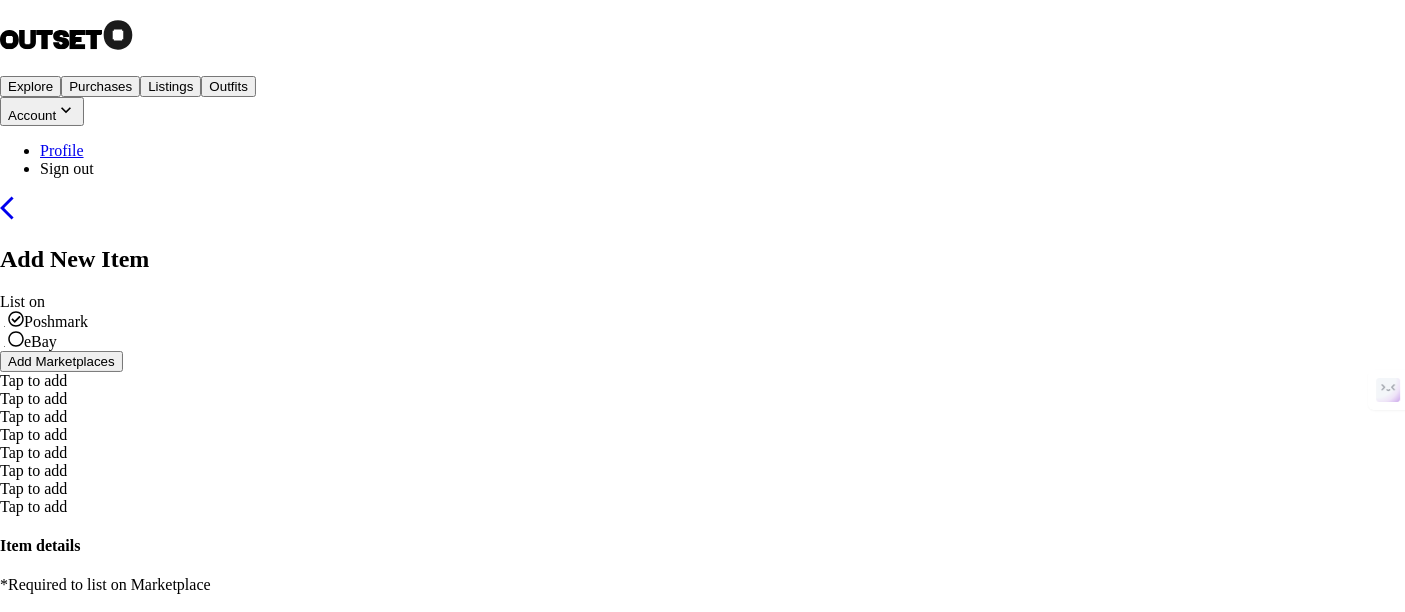click on "**********" at bounding box center (53, 654) 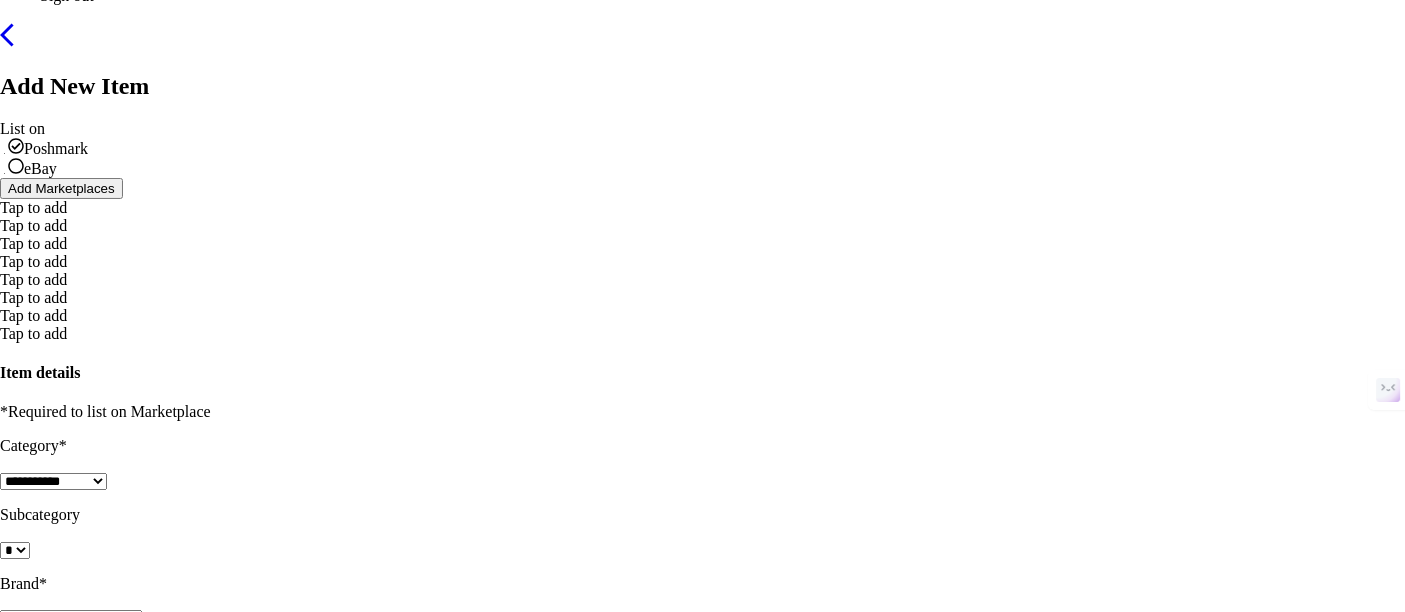 scroll, scrollTop: 185, scrollLeft: 0, axis: vertical 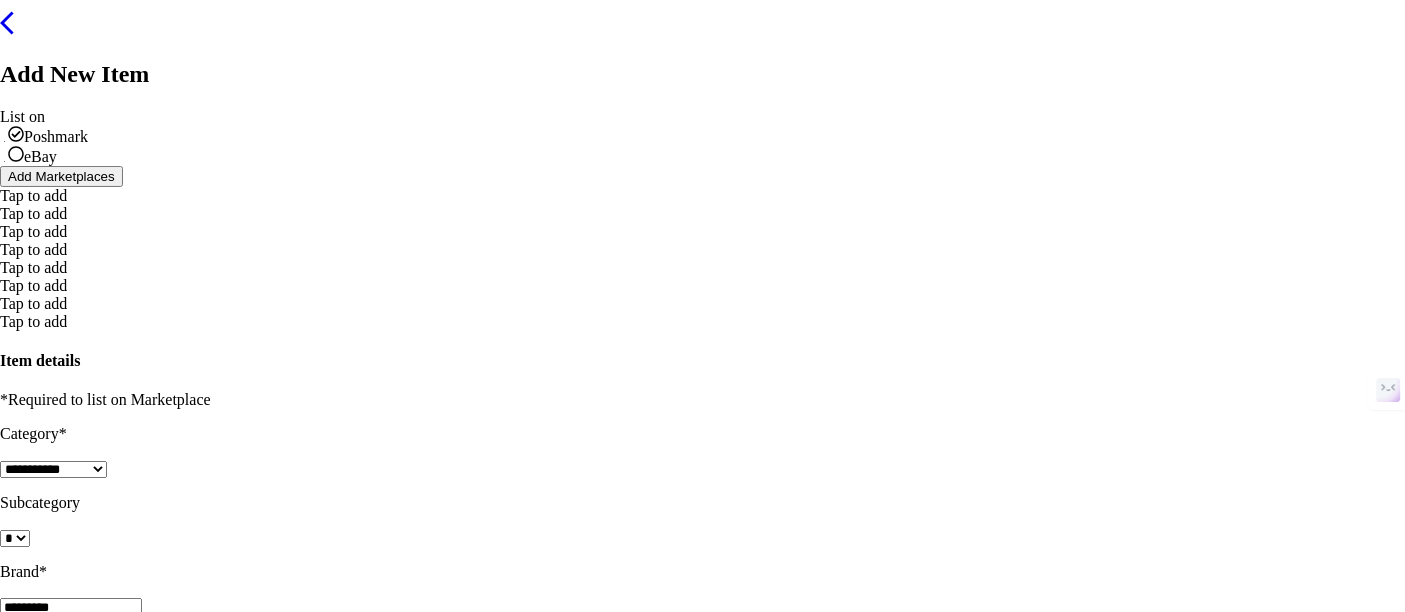 click on "[BRAND]" at bounding box center (722, 643) 